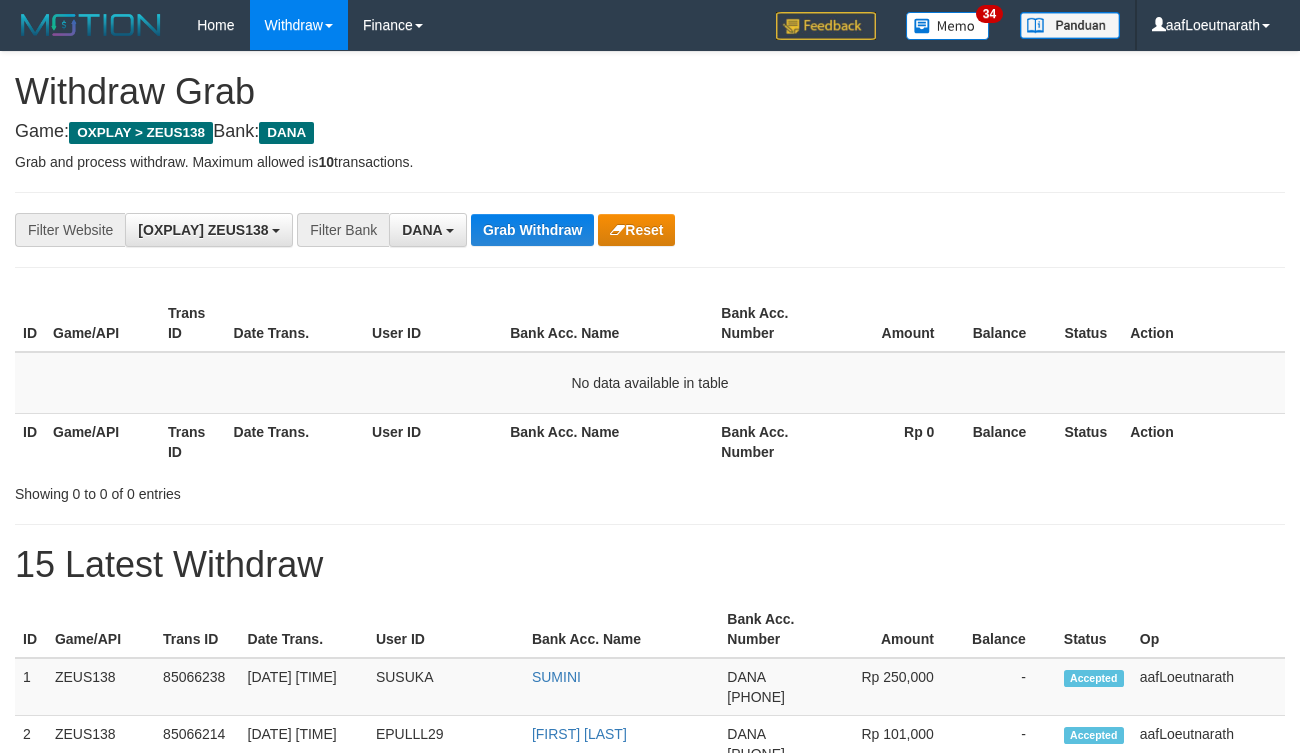 scroll, scrollTop: 0, scrollLeft: 0, axis: both 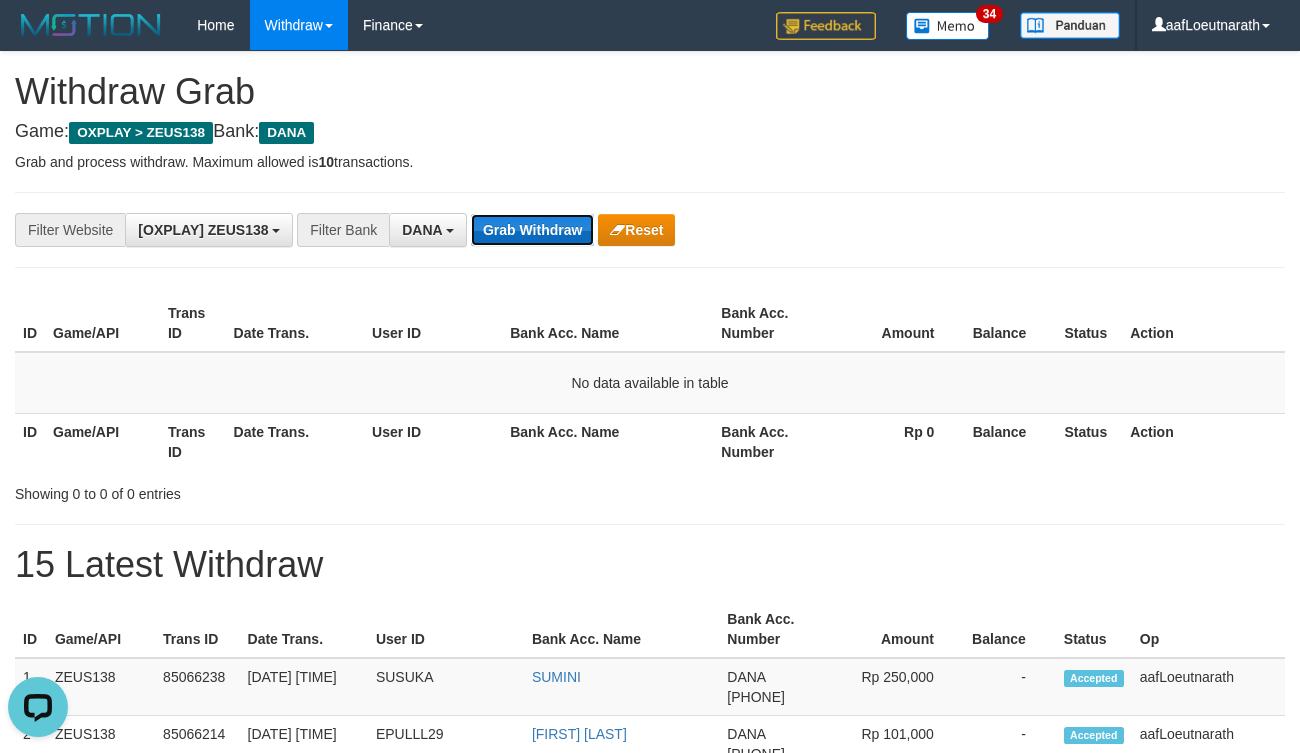 click on "Grab Withdraw" at bounding box center [532, 230] 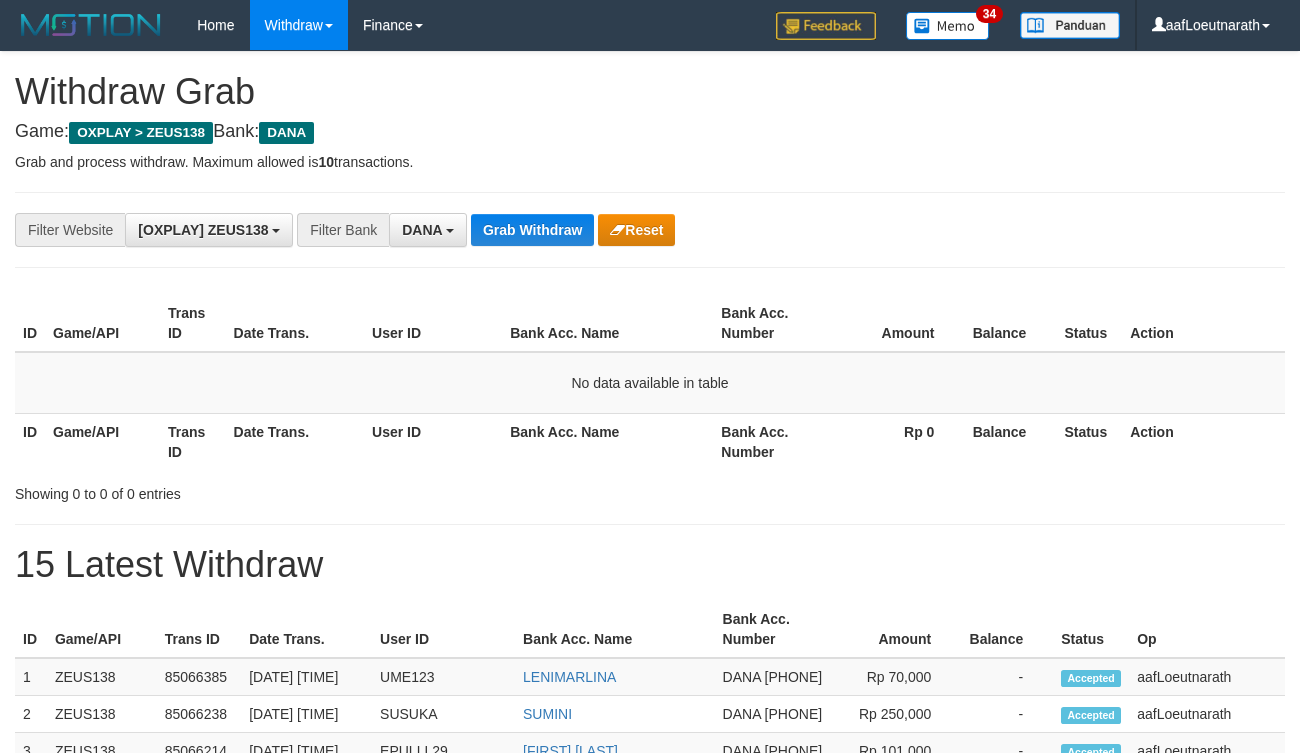 scroll, scrollTop: 0, scrollLeft: 0, axis: both 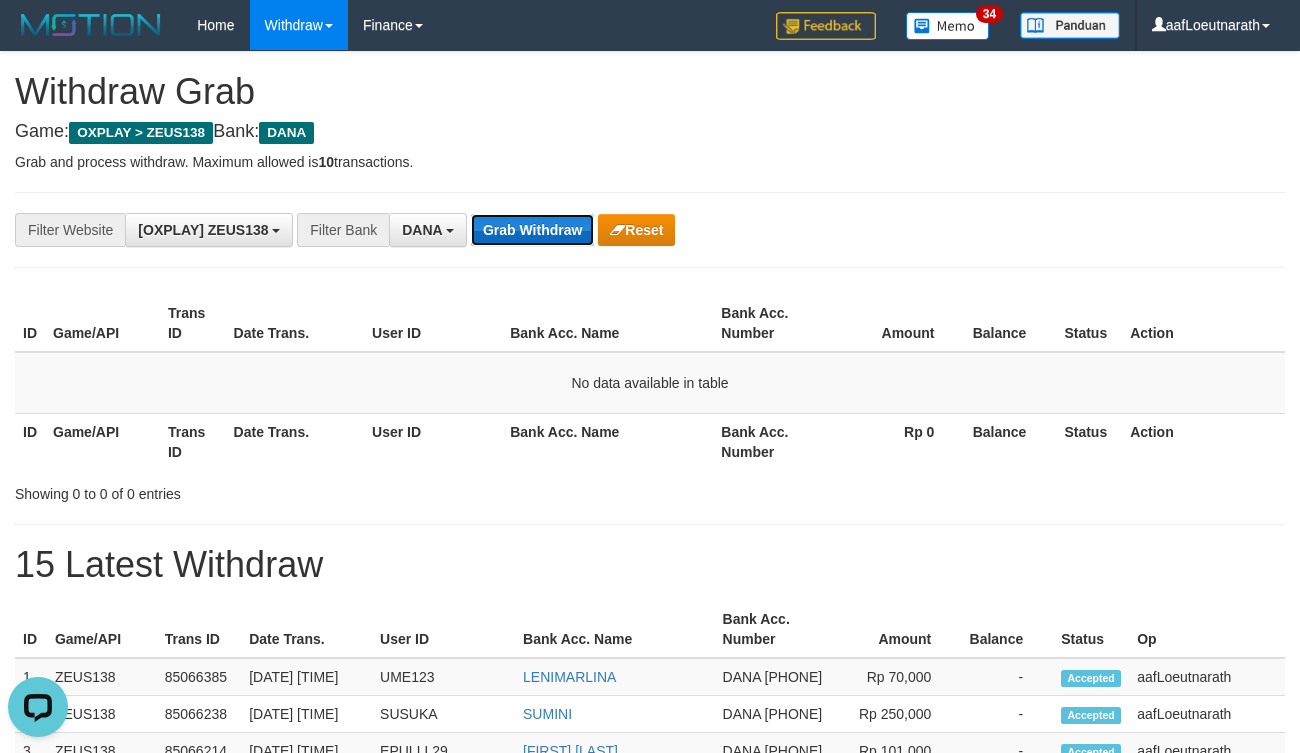 click on "Grab Withdraw" at bounding box center [532, 230] 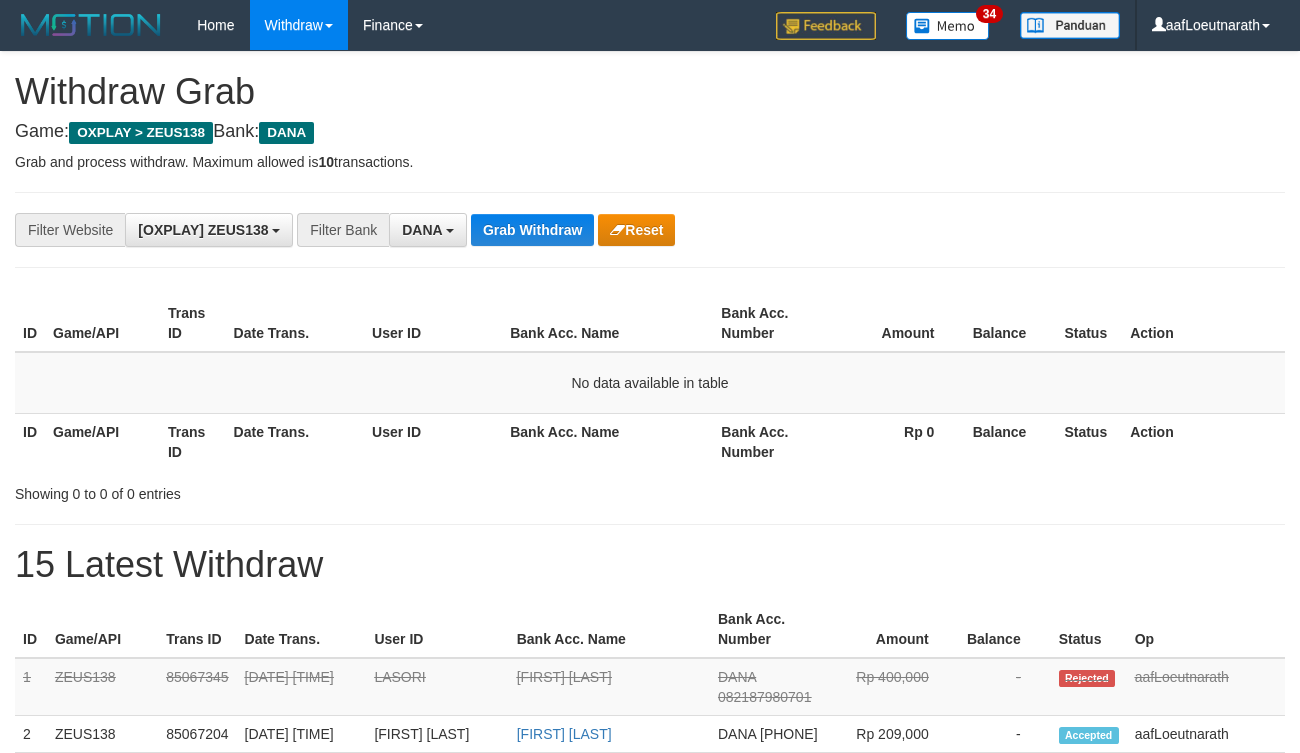 scroll, scrollTop: 0, scrollLeft: 0, axis: both 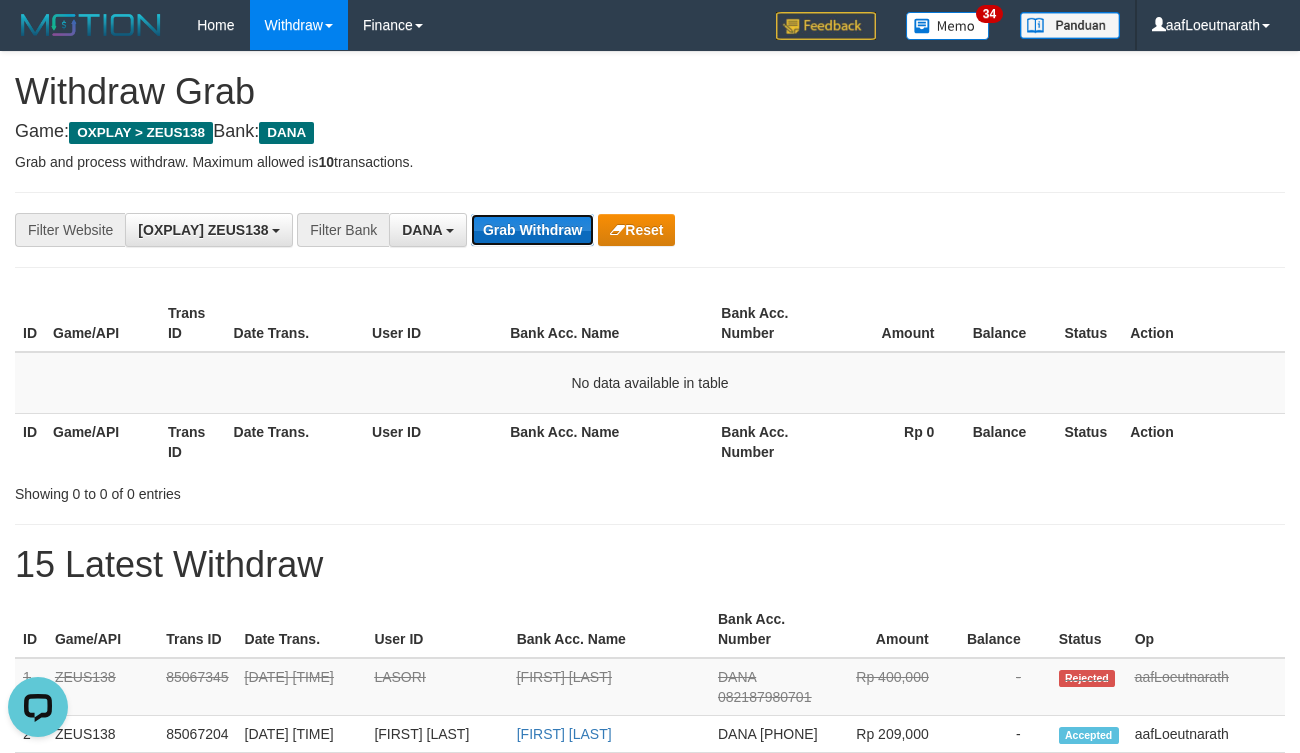 click on "Grab Withdraw" at bounding box center (532, 230) 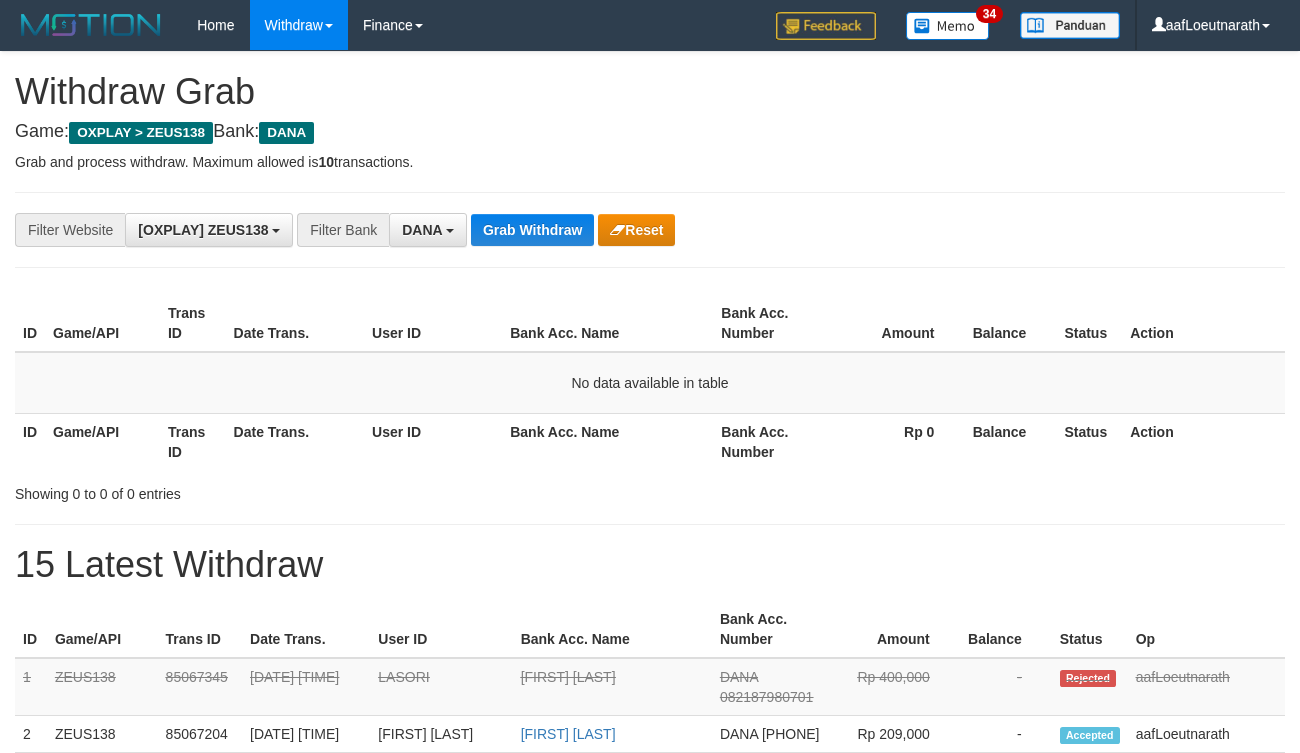 scroll, scrollTop: 0, scrollLeft: 0, axis: both 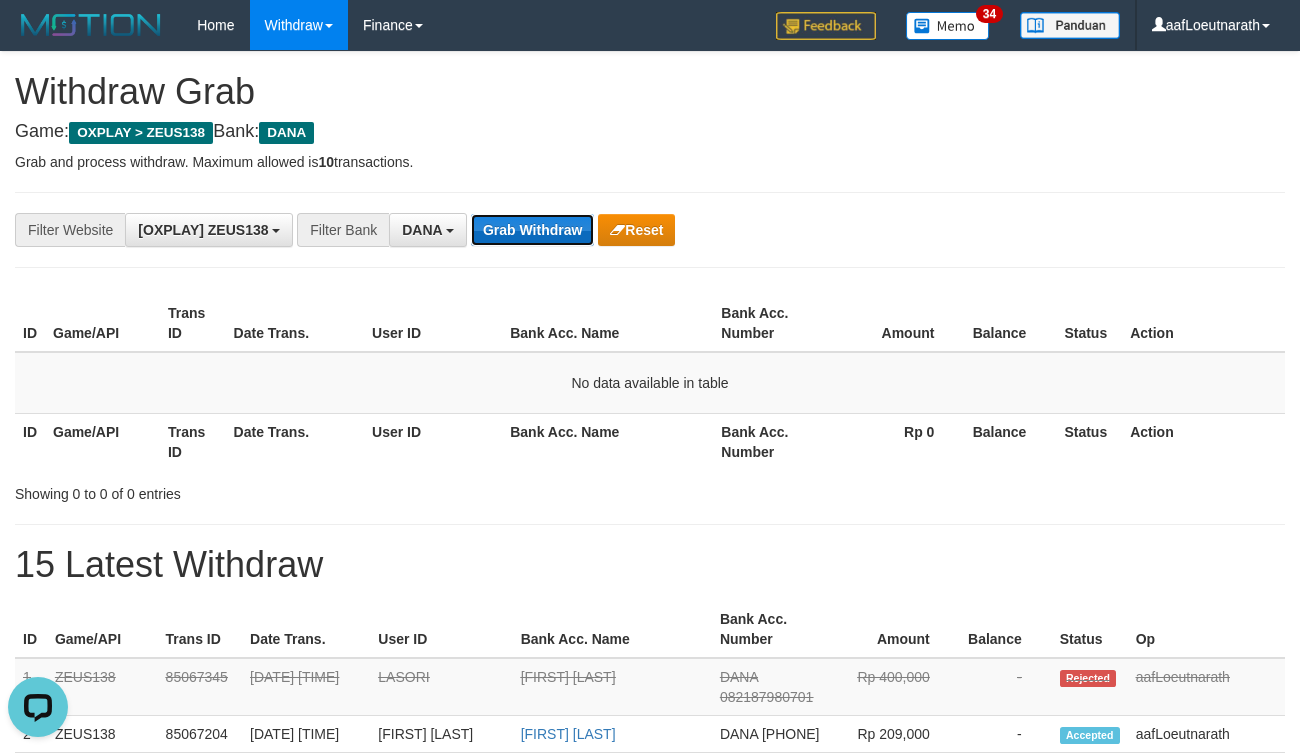click on "Grab Withdraw" at bounding box center [532, 230] 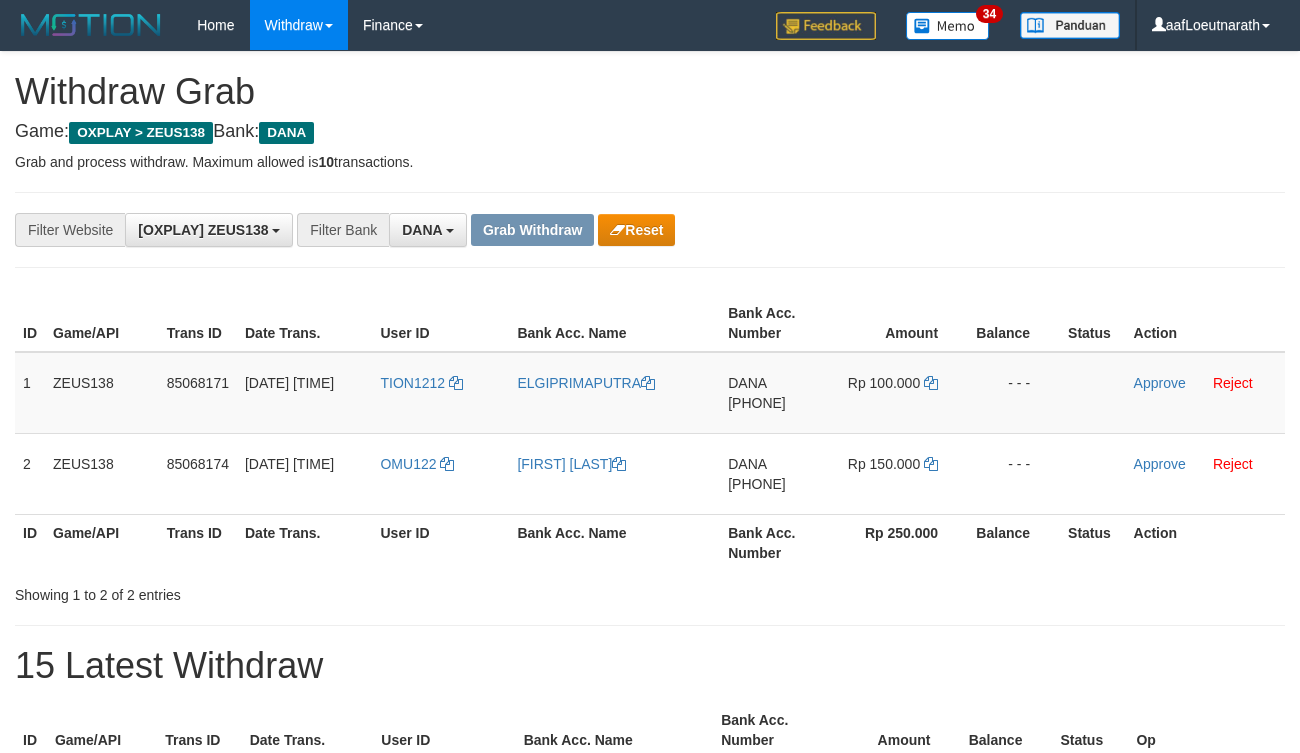 scroll, scrollTop: 0, scrollLeft: 0, axis: both 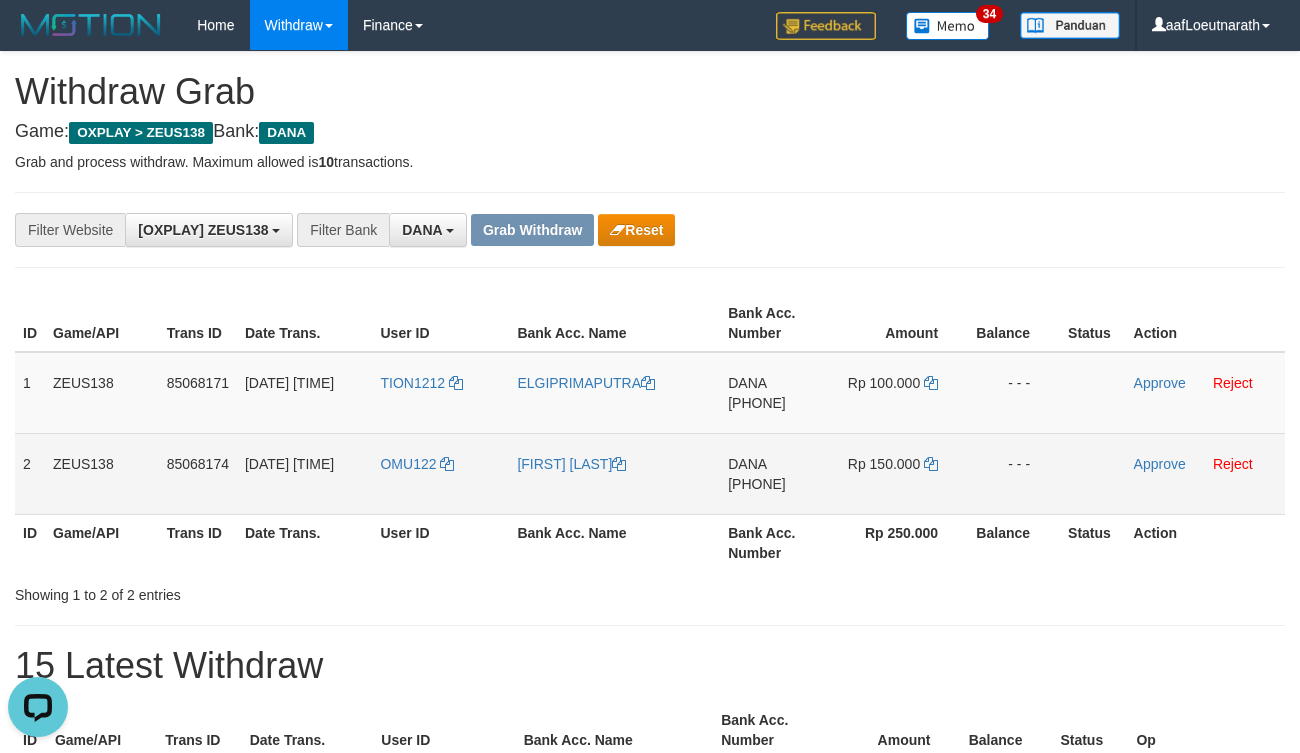 click on "OMU122" at bounding box center [440, 473] 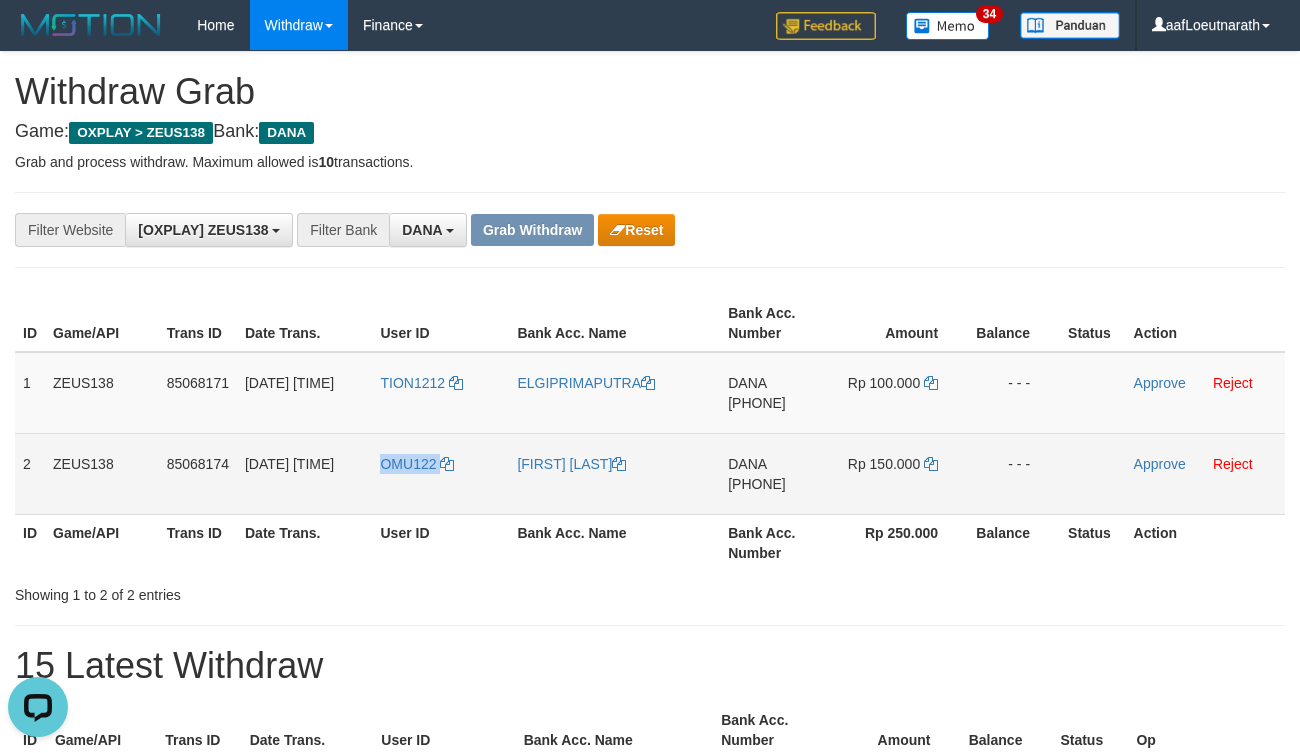 click on "OMU122" at bounding box center [440, 473] 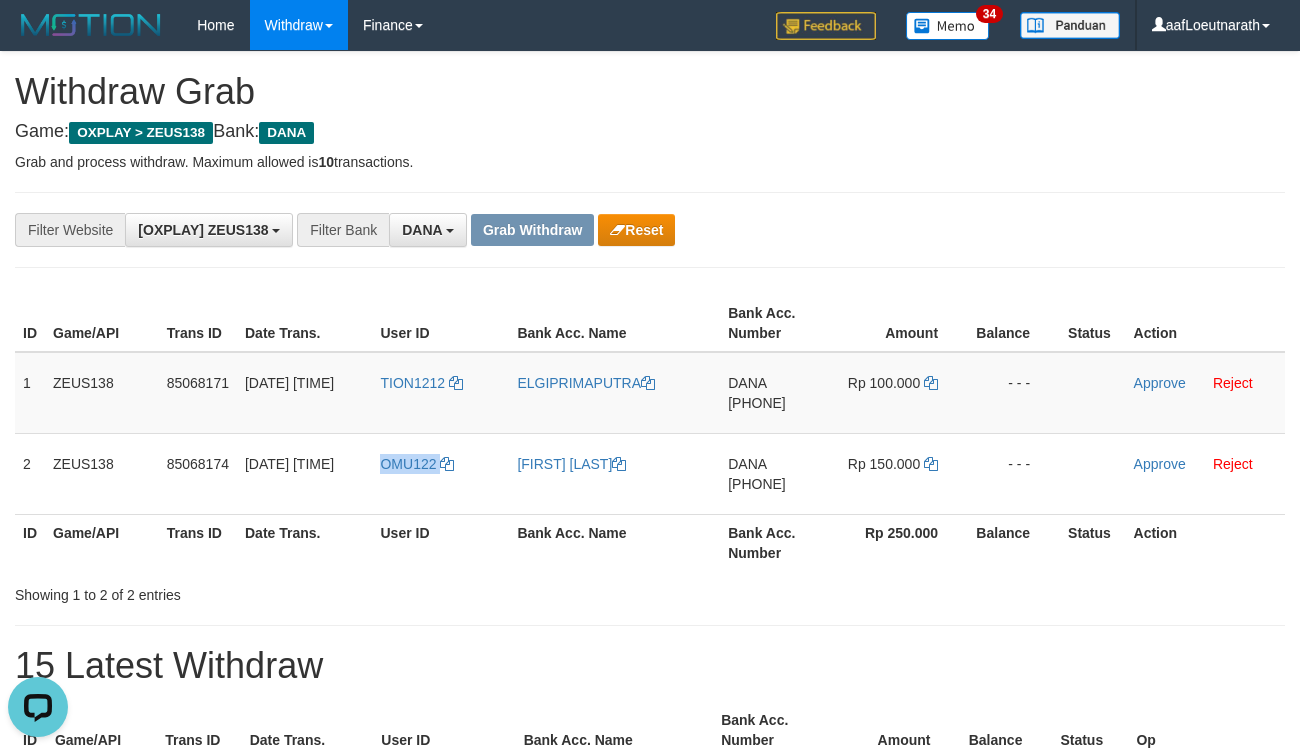 copy on "OMU122" 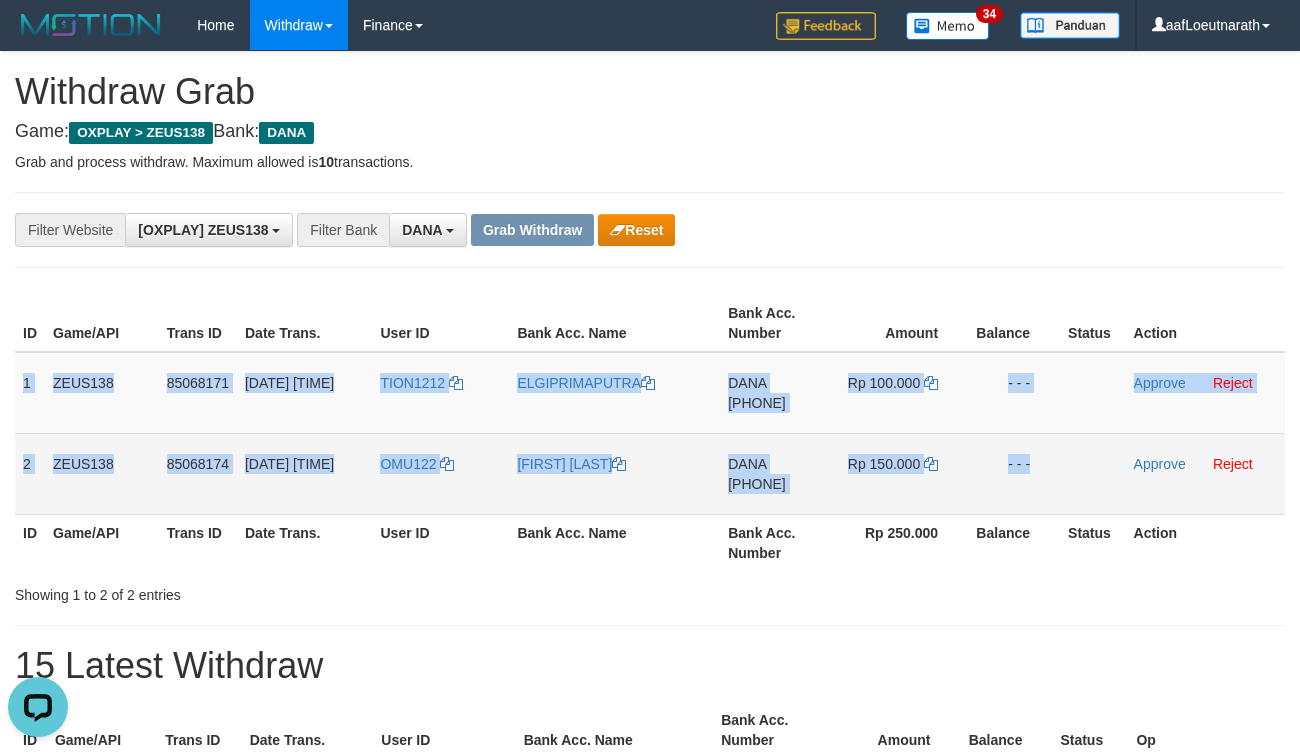 drag, startPoint x: 26, startPoint y: 380, endPoint x: 1115, endPoint y: 484, distance: 1093.9547 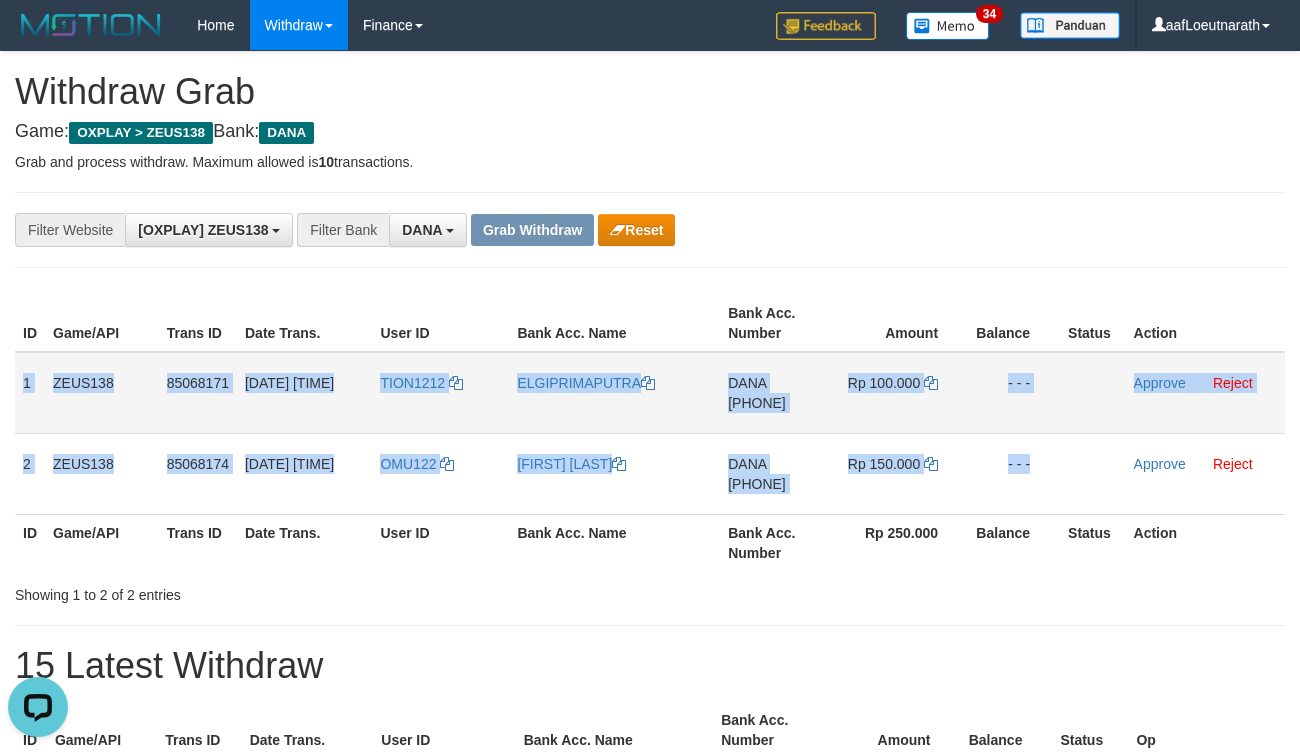 click on "[PHONE]" at bounding box center [757, 403] 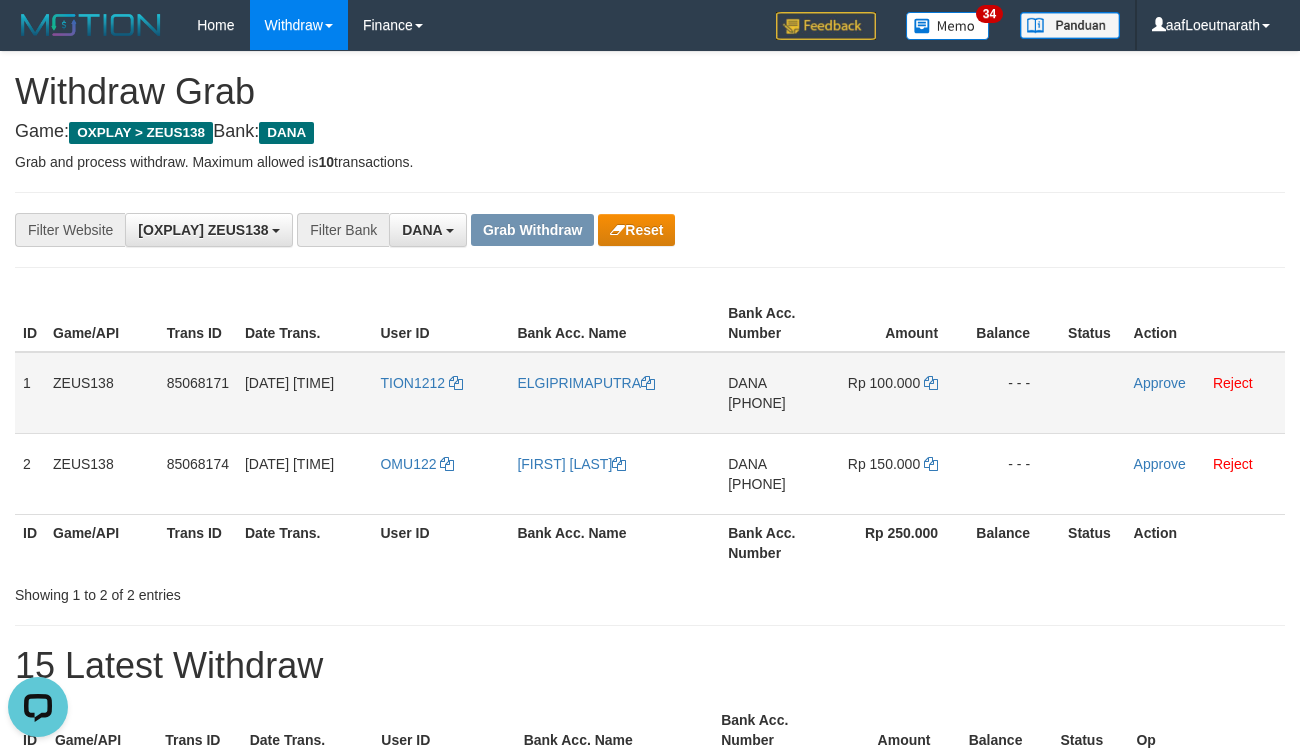 click on "Rp 100.000" at bounding box center [900, 393] 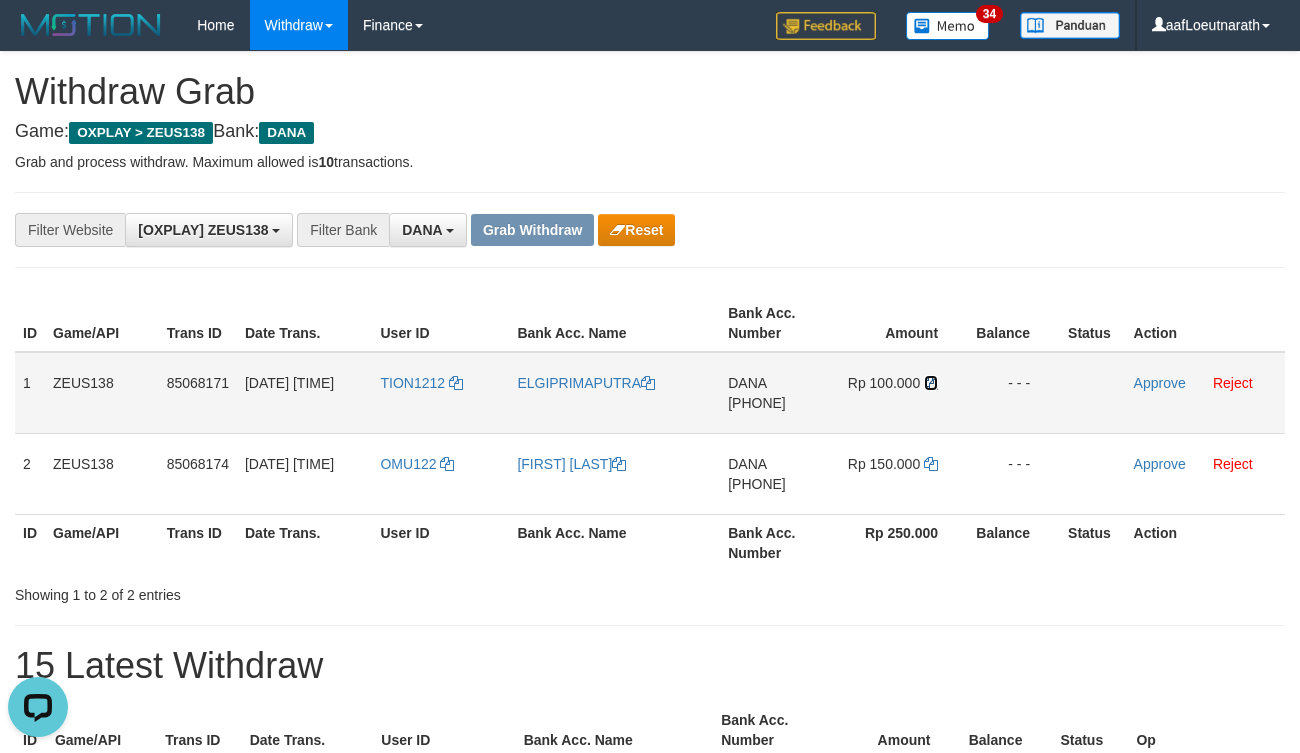 click at bounding box center [931, 383] 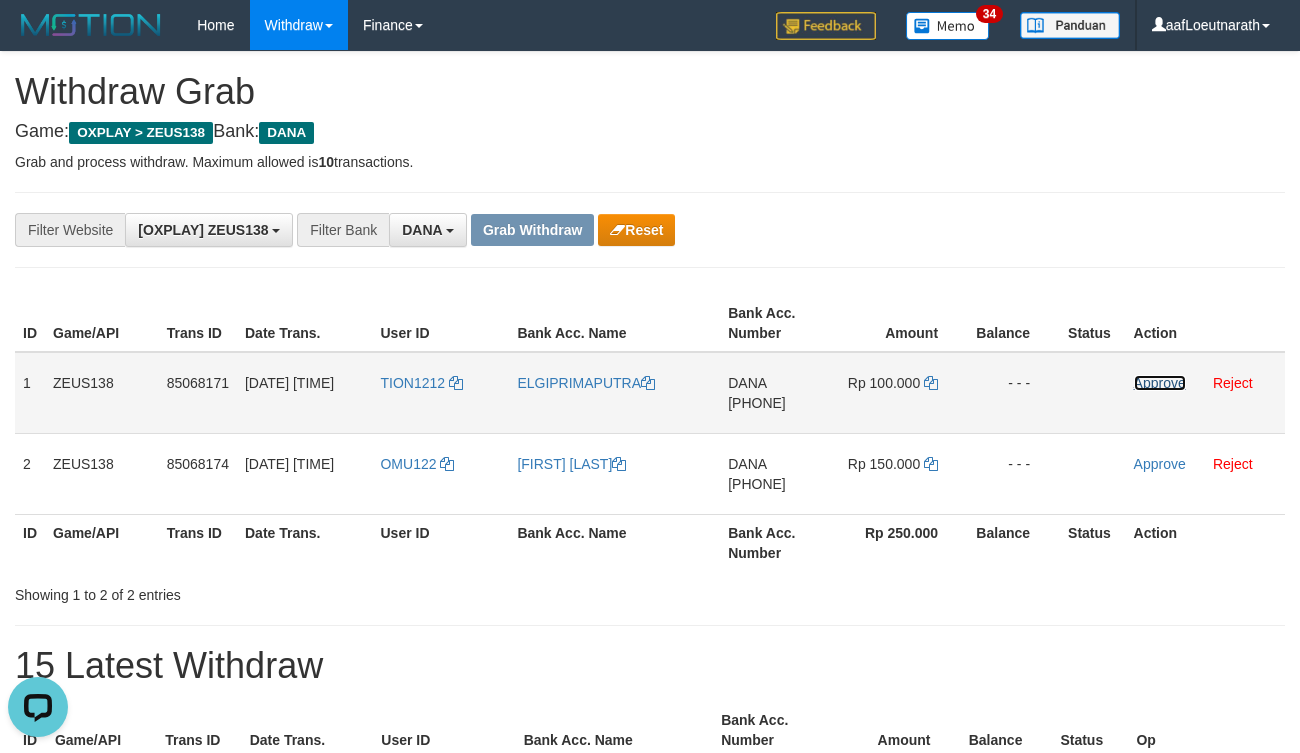 click on "Approve" at bounding box center (1160, 383) 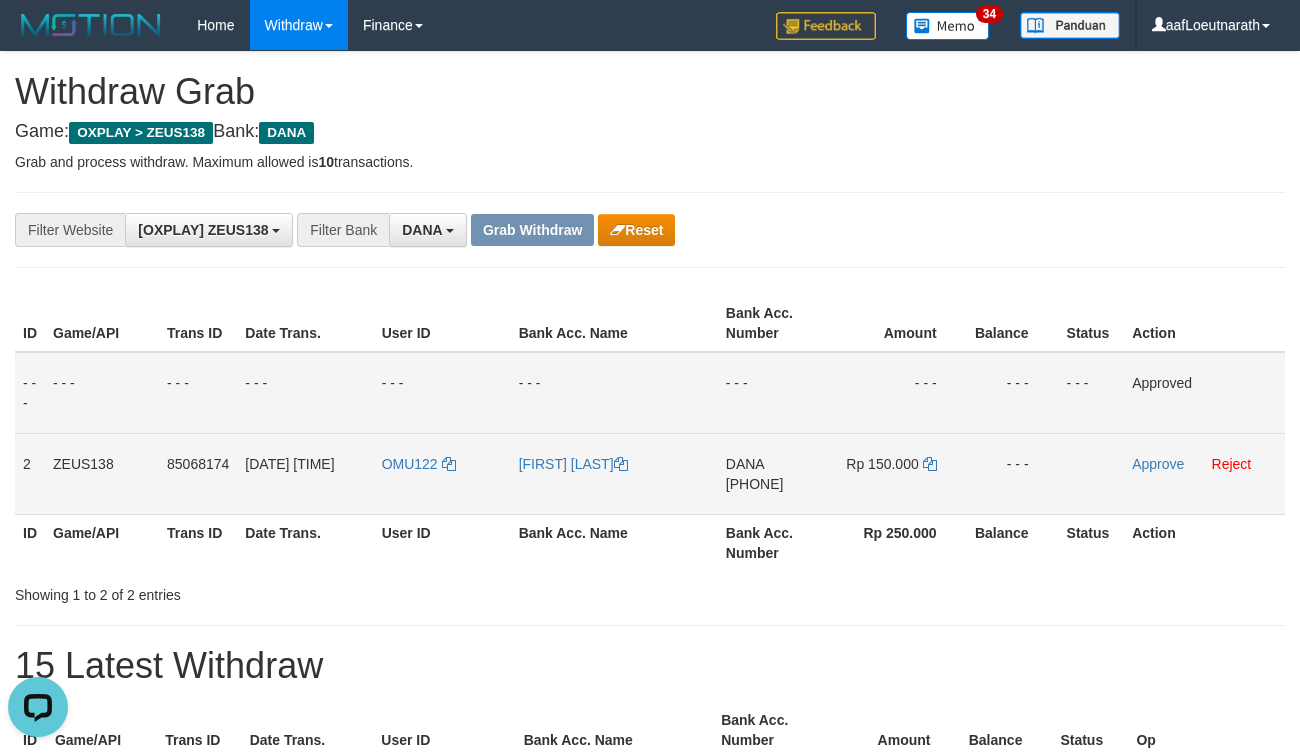 click on "[PHONE]" at bounding box center [755, 484] 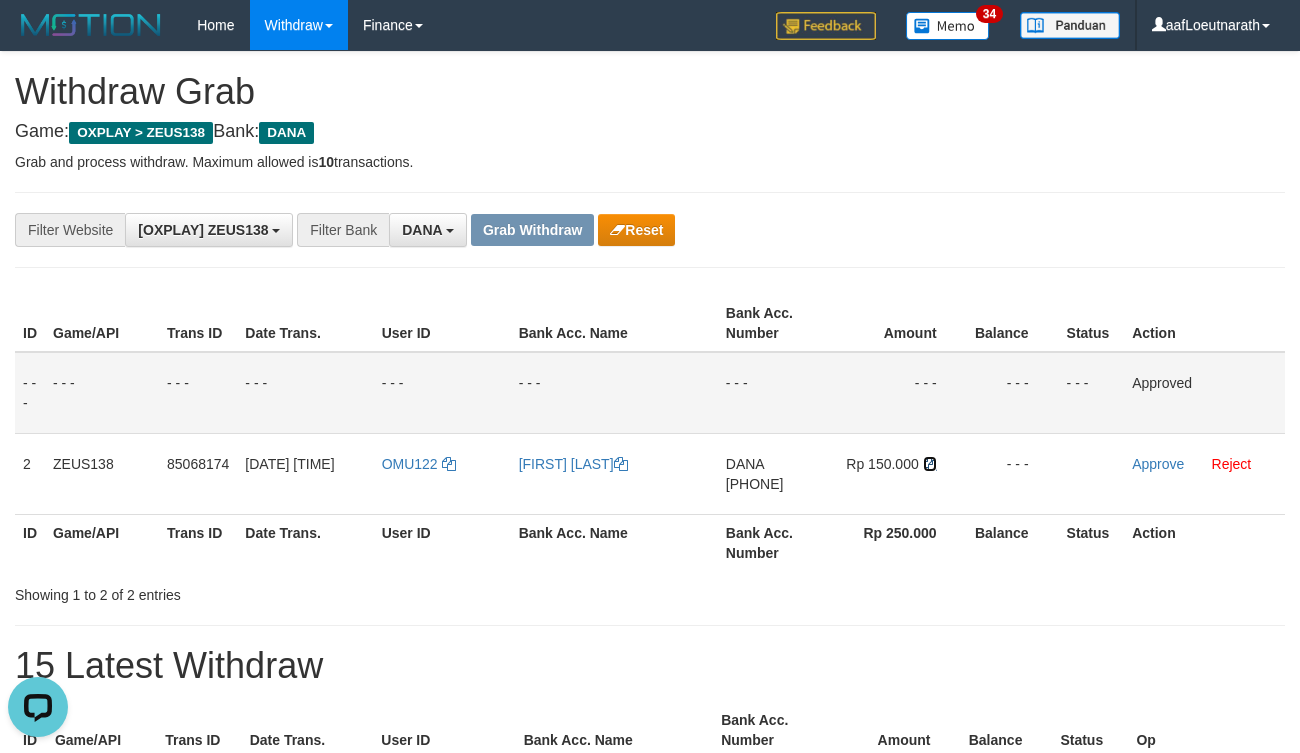 drag, startPoint x: 932, startPoint y: 467, endPoint x: 1313, endPoint y: 514, distance: 383.888 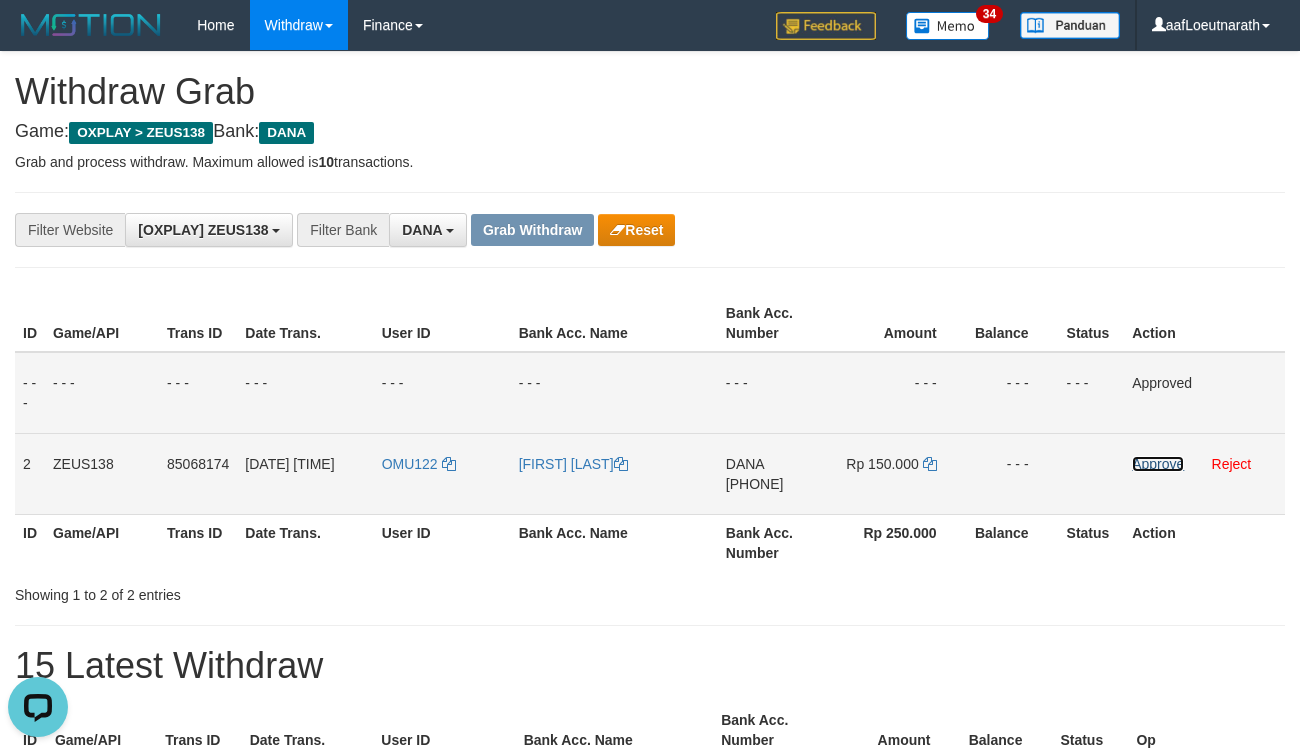 click on "Approve" at bounding box center (1158, 464) 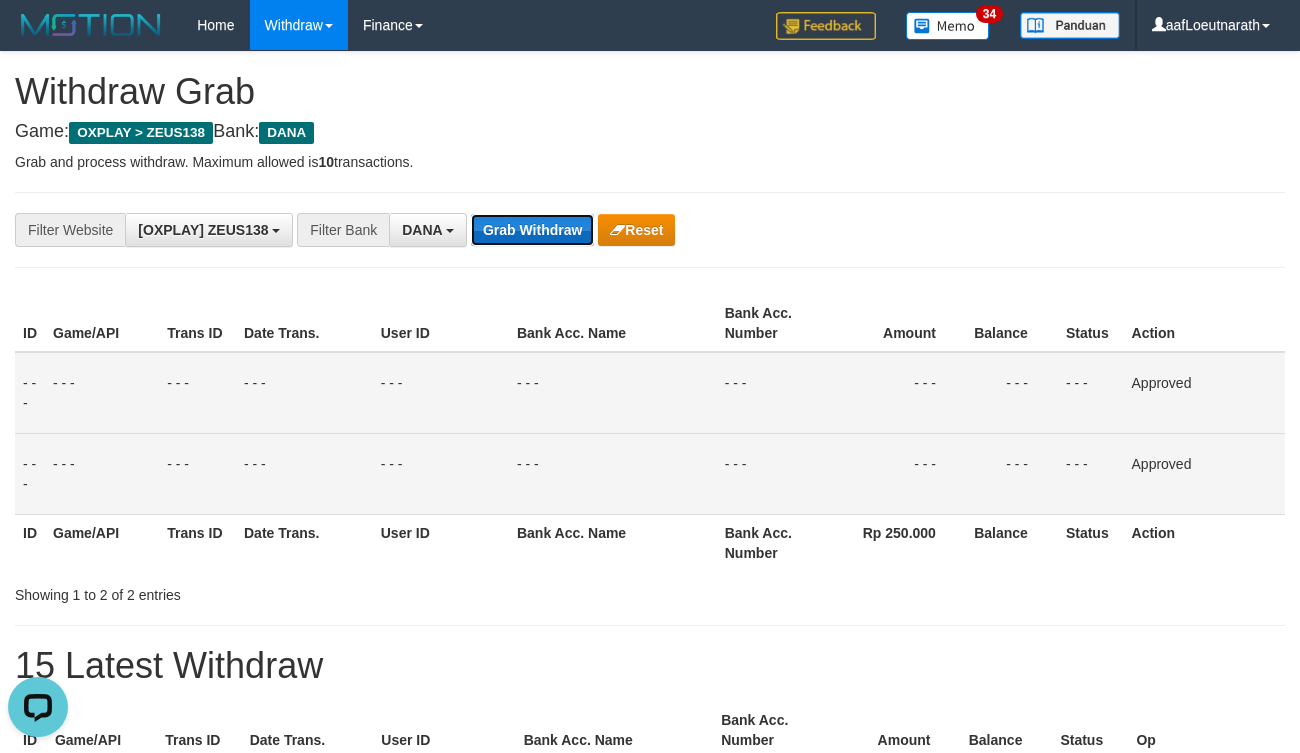 click on "Grab Withdraw" at bounding box center (532, 230) 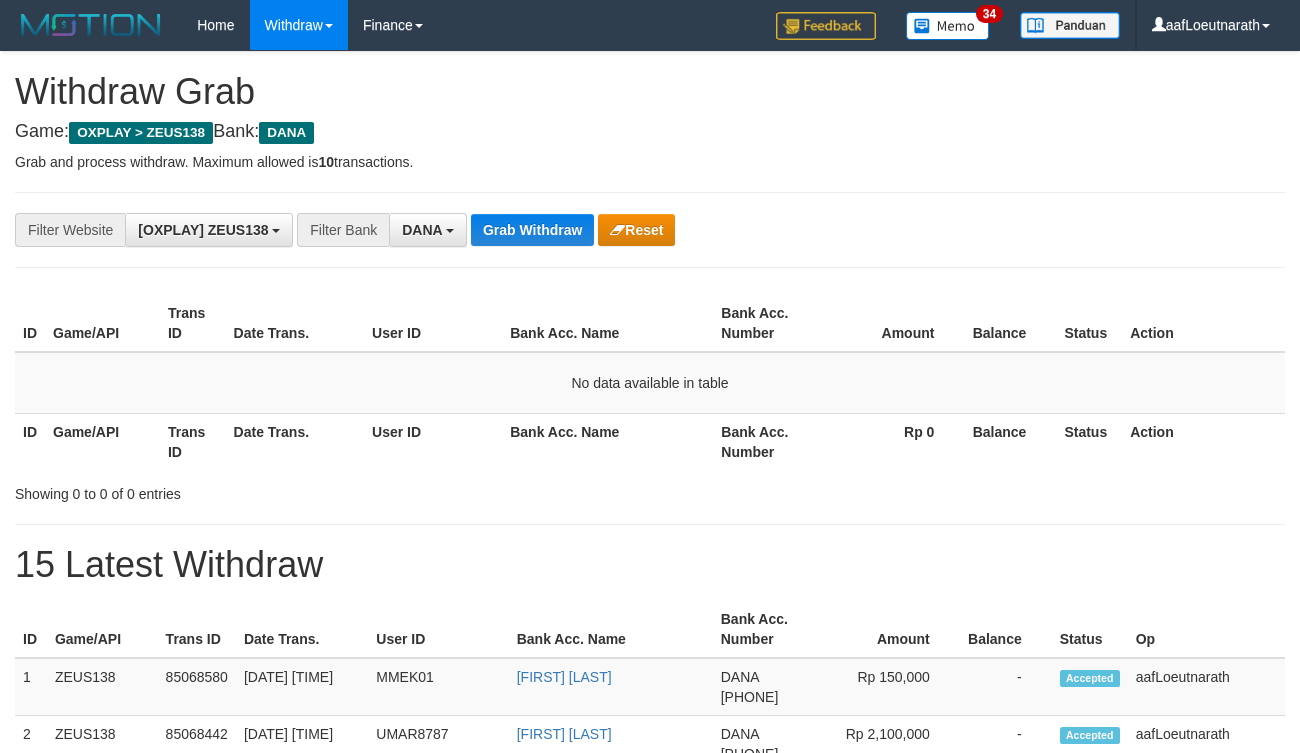 scroll, scrollTop: 0, scrollLeft: 0, axis: both 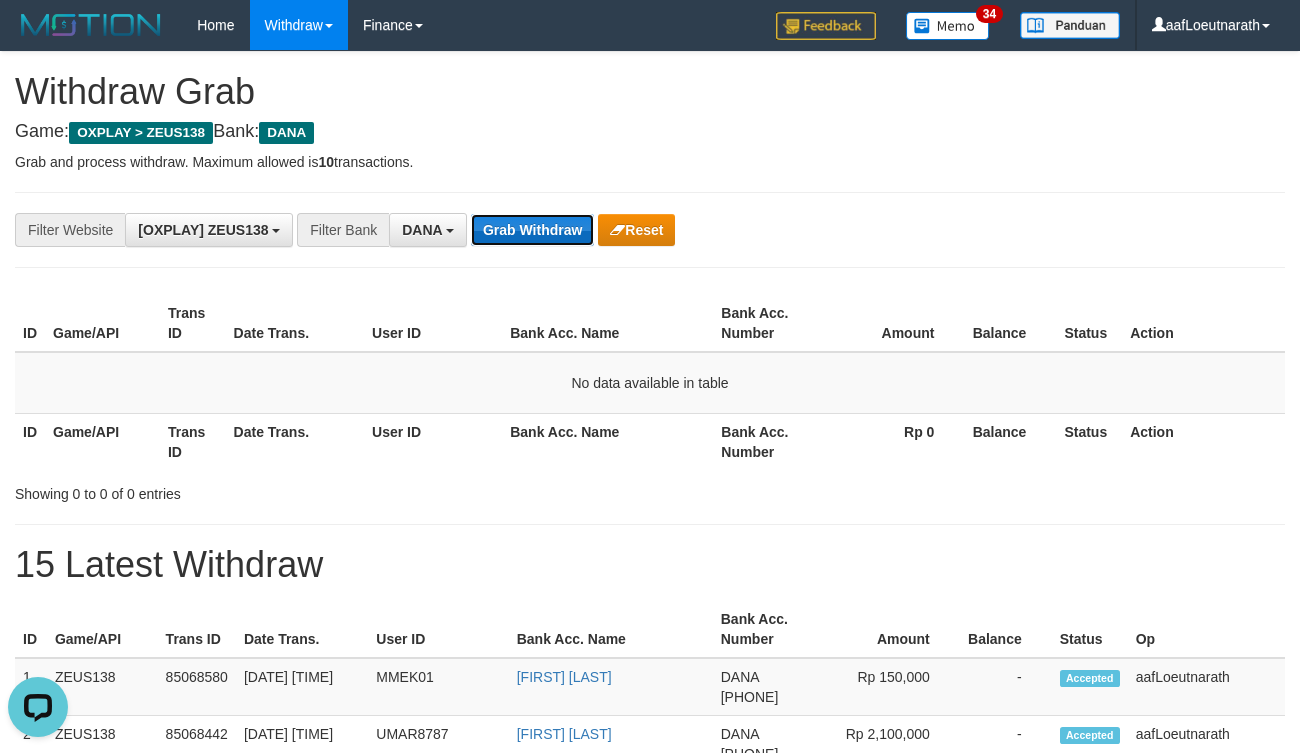 click on "Grab Withdraw" at bounding box center [532, 230] 